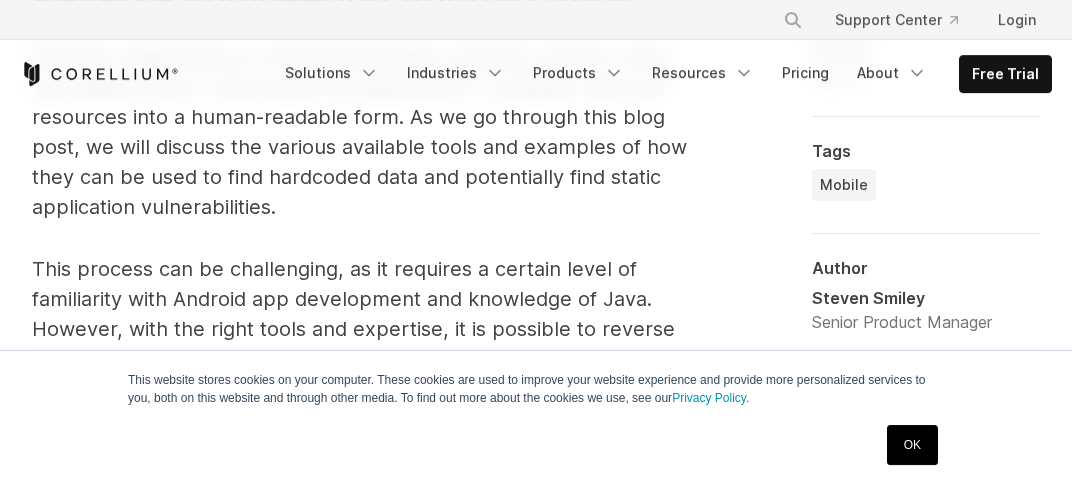 scroll, scrollTop: 1210, scrollLeft: 0, axis: vertical 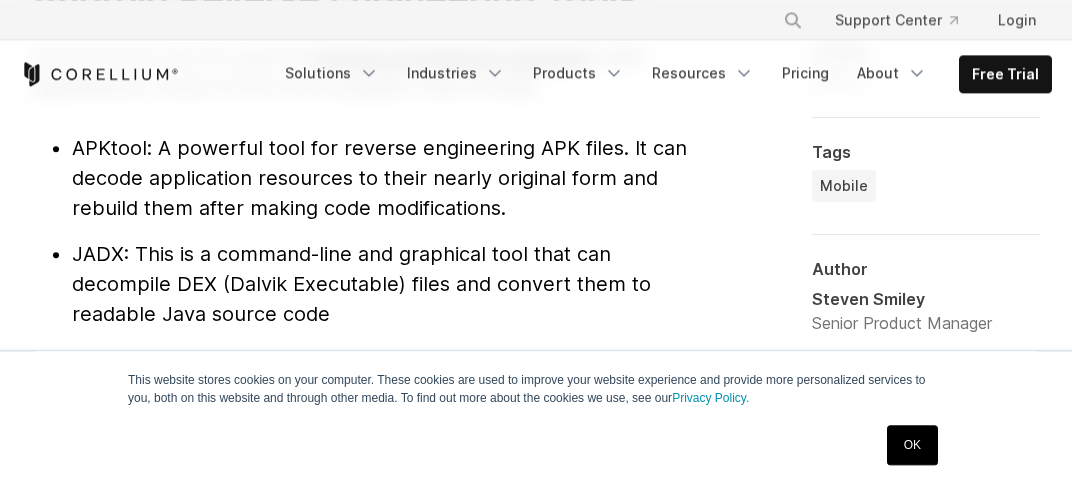 drag, startPoint x: 264, startPoint y: 203, endPoint x: 304, endPoint y: 220, distance: 43.462627 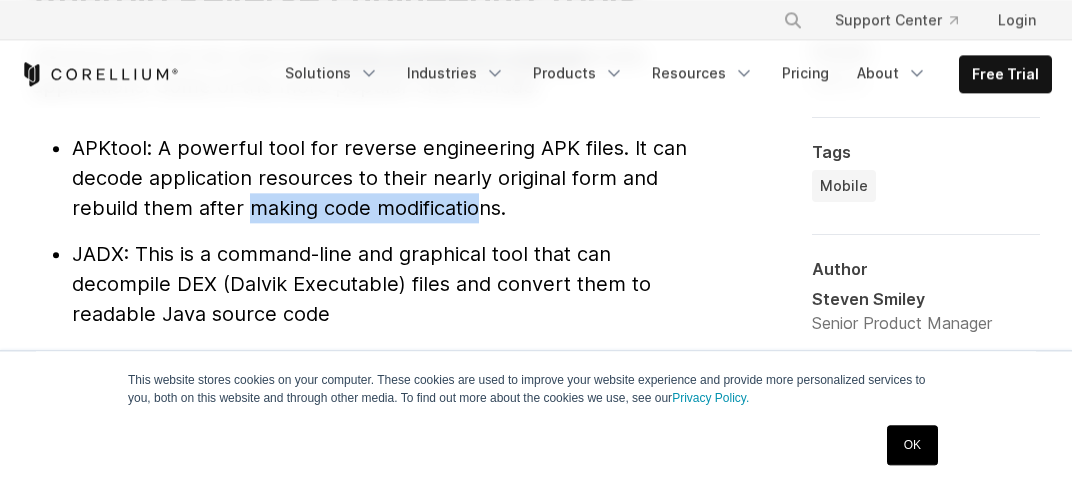 drag, startPoint x: 250, startPoint y: 209, endPoint x: 490, endPoint y: 198, distance: 240.25195 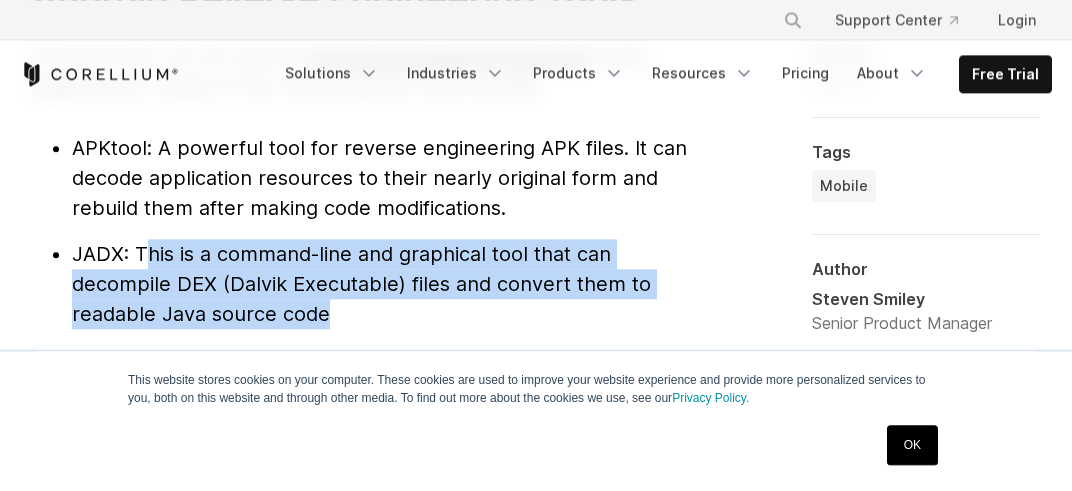 drag, startPoint x: 142, startPoint y: 252, endPoint x: 321, endPoint y: 317, distance: 190.43634 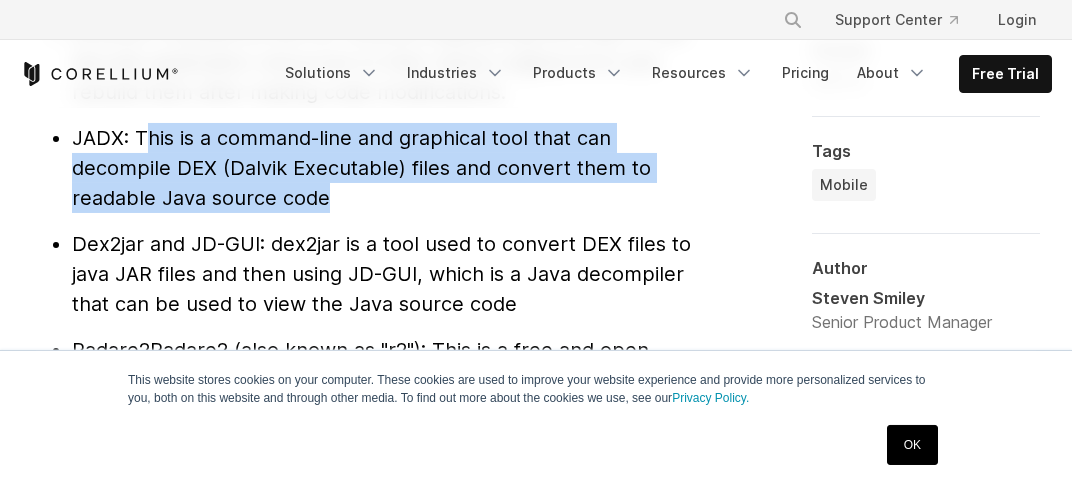 scroll, scrollTop: 2257, scrollLeft: 0, axis: vertical 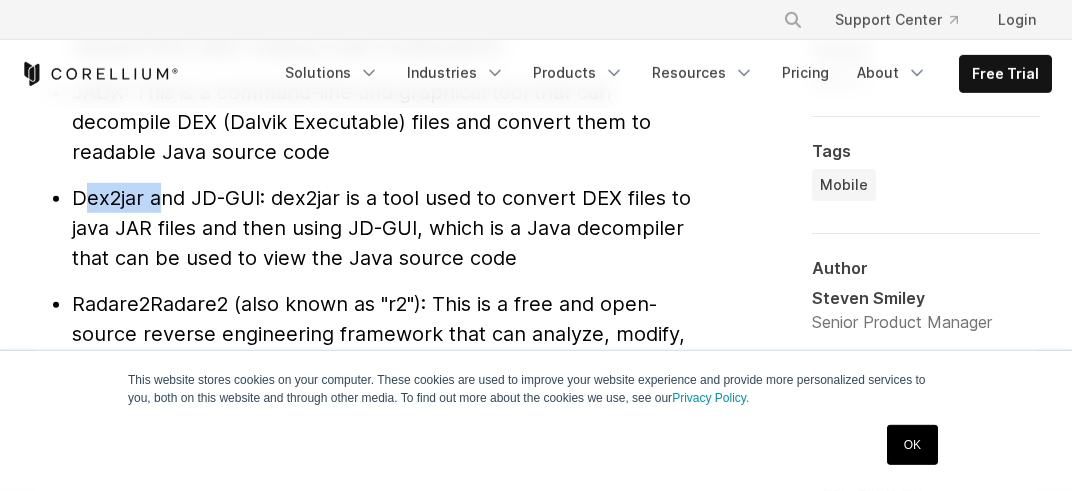 drag, startPoint x: 80, startPoint y: 197, endPoint x: 163, endPoint y: 198, distance: 83.00603 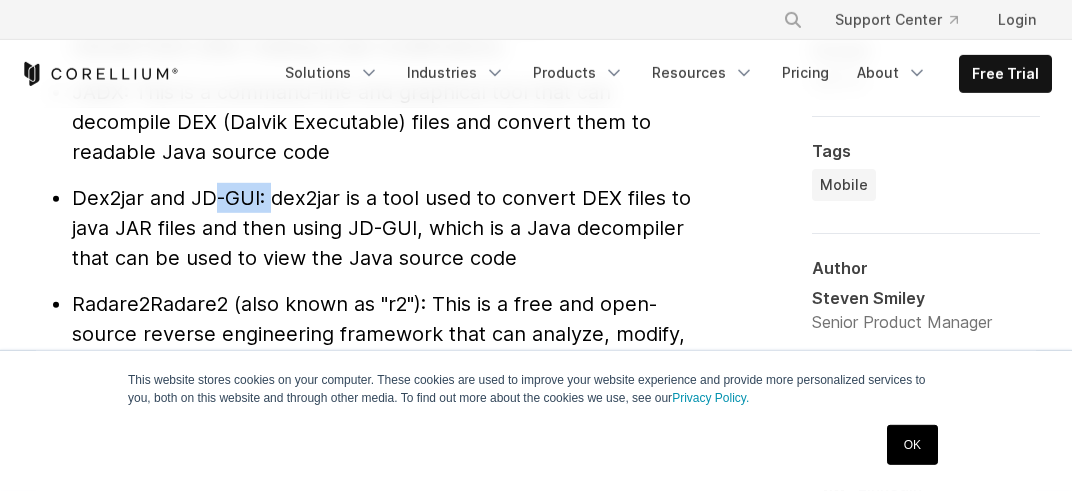 drag, startPoint x: 214, startPoint y: 183, endPoint x: 274, endPoint y: 197, distance: 61.611687 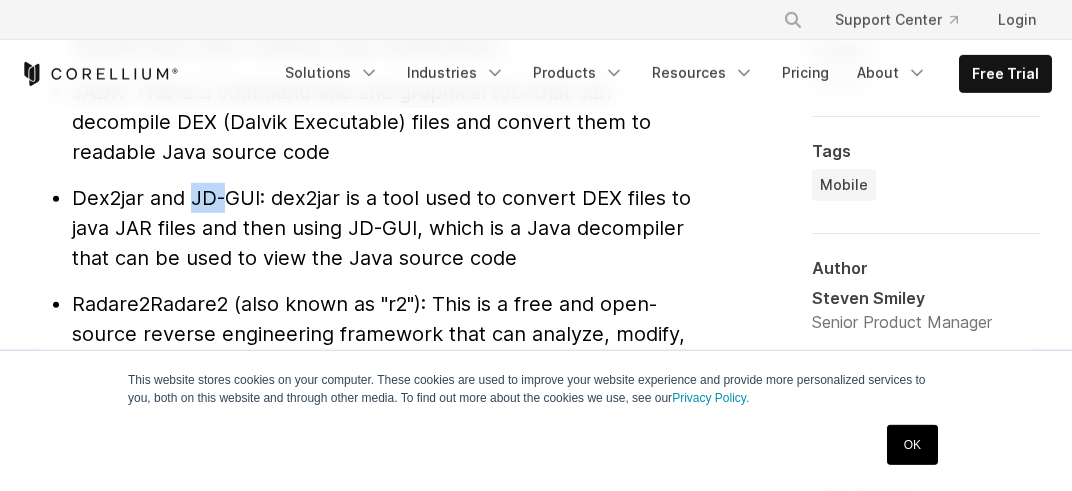drag, startPoint x: 188, startPoint y: 190, endPoint x: 250, endPoint y: 197, distance: 62.39391 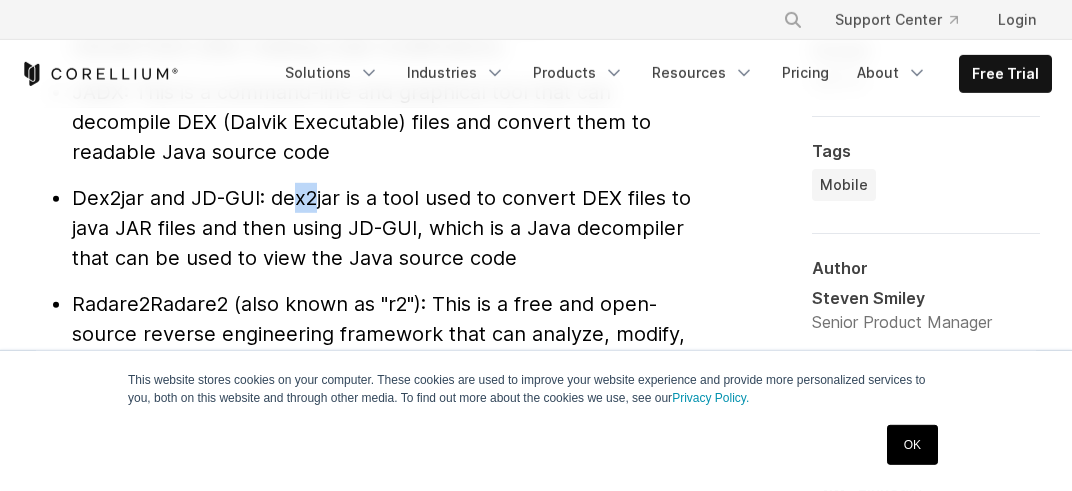 drag, startPoint x: 293, startPoint y: 199, endPoint x: 381, endPoint y: 210, distance: 88.68484 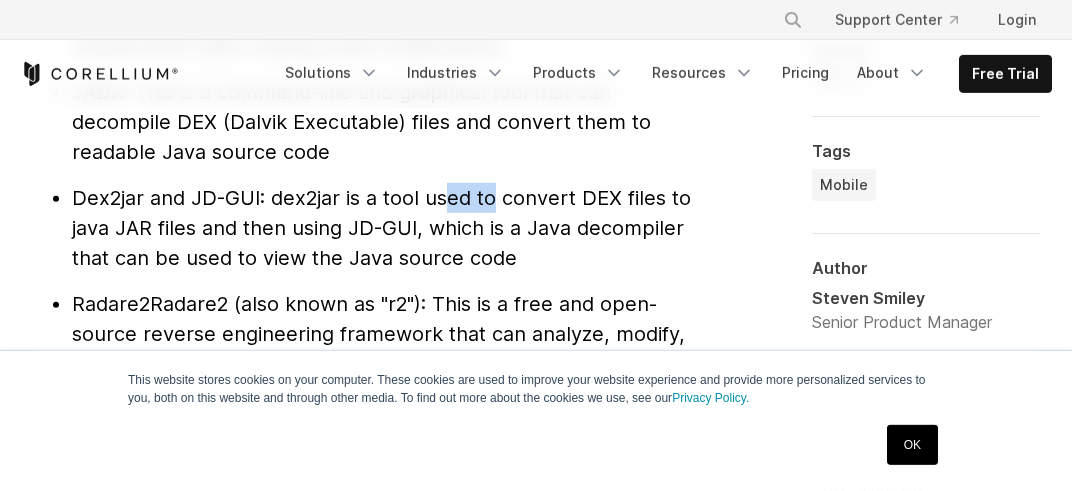 drag, startPoint x: 443, startPoint y: 209, endPoint x: 498, endPoint y: 207, distance: 55.03635 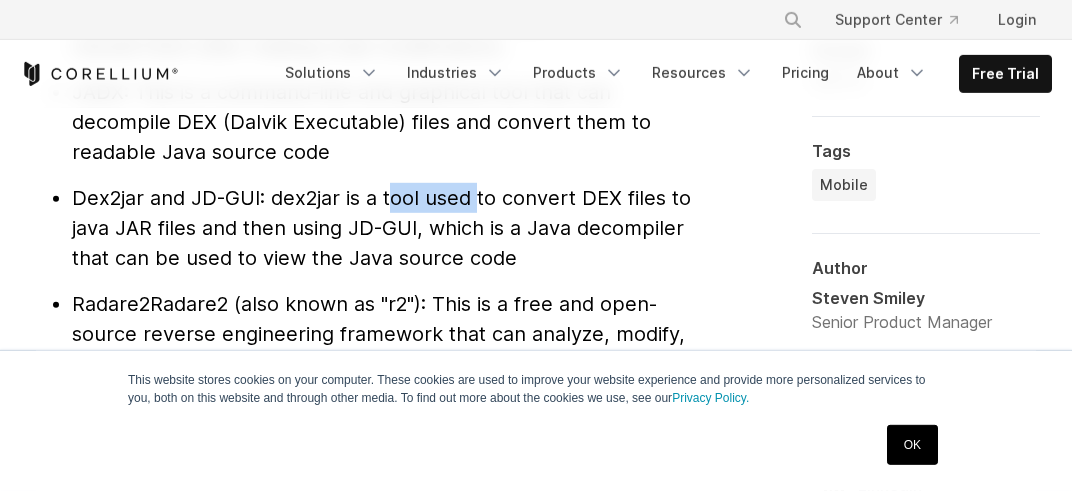 drag, startPoint x: 396, startPoint y: 206, endPoint x: 482, endPoint y: 203, distance: 86.05231 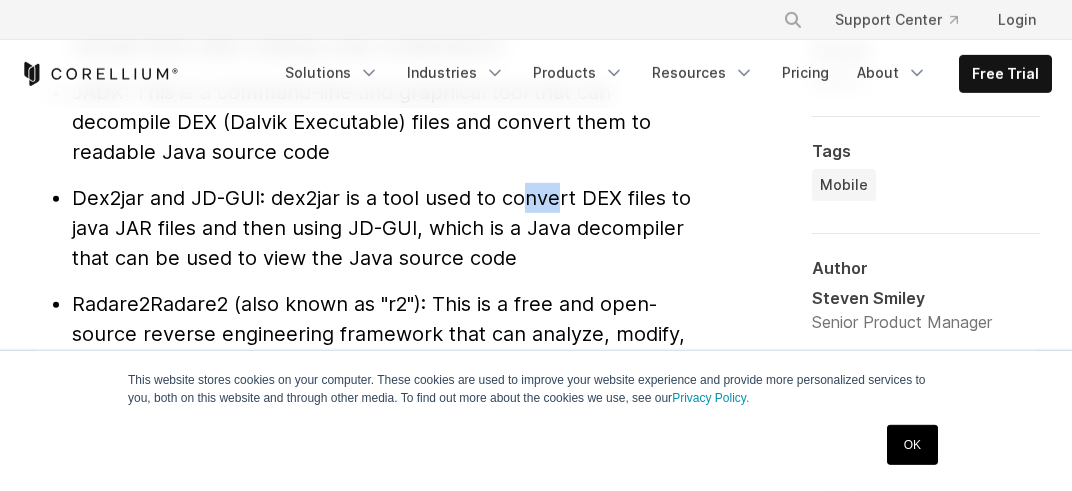 drag, startPoint x: 522, startPoint y: 195, endPoint x: 596, endPoint y: 200, distance: 74.168724 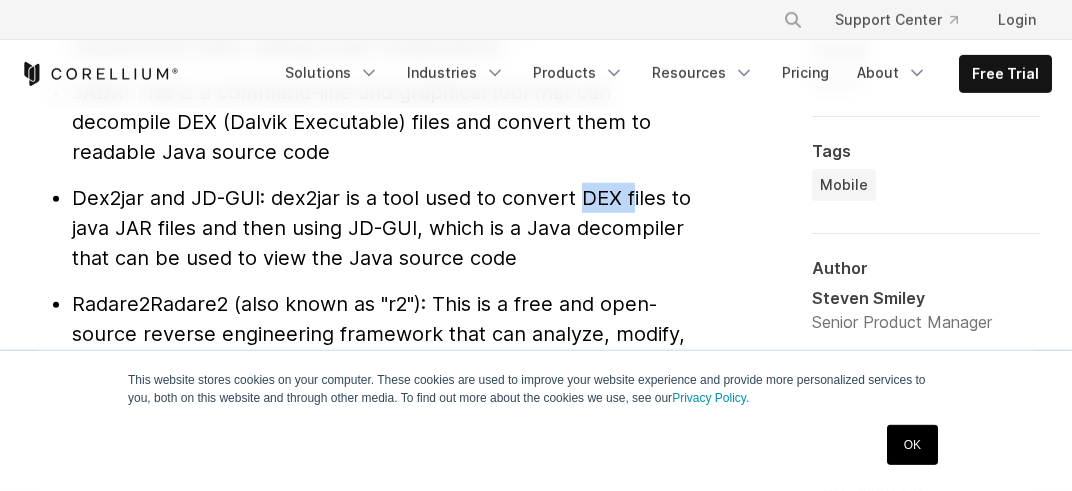 drag, startPoint x: 631, startPoint y: 208, endPoint x: 586, endPoint y: 213, distance: 45.276924 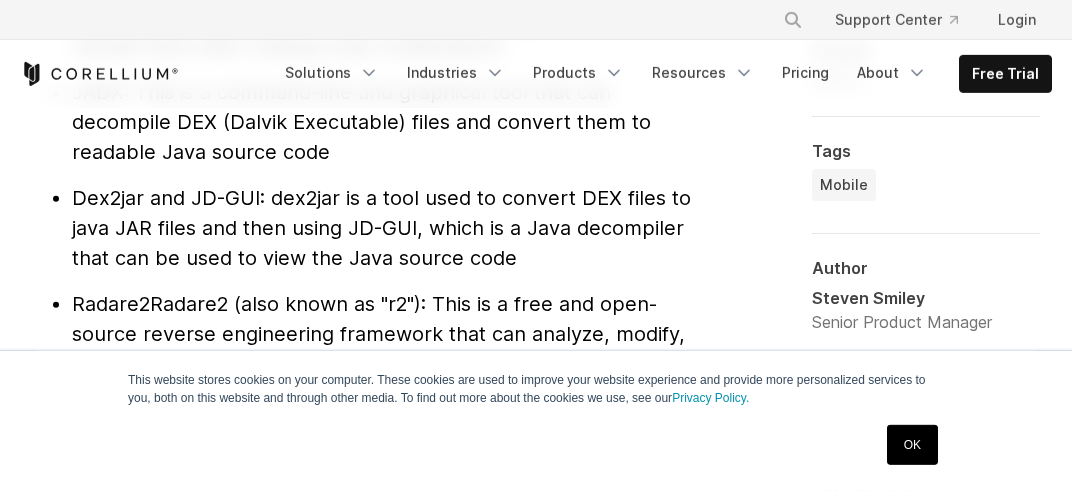 click on ": dex2jar is a tool used to convert DEX files to java JAR files and then using JD-GUI, which is a Java decompiler that can be used to view the Java source code" at bounding box center [381, 228] 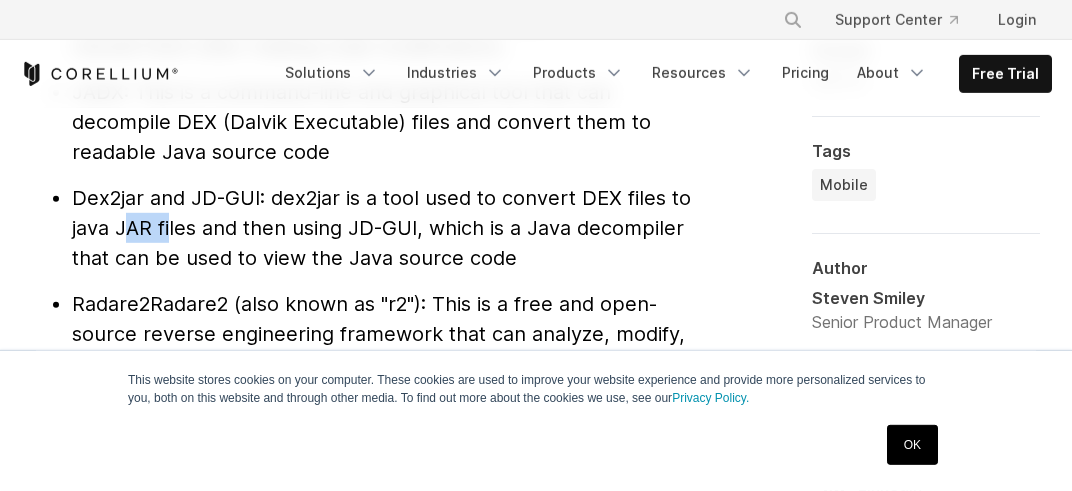 drag, startPoint x: 127, startPoint y: 232, endPoint x: 206, endPoint y: 237, distance: 79.15807 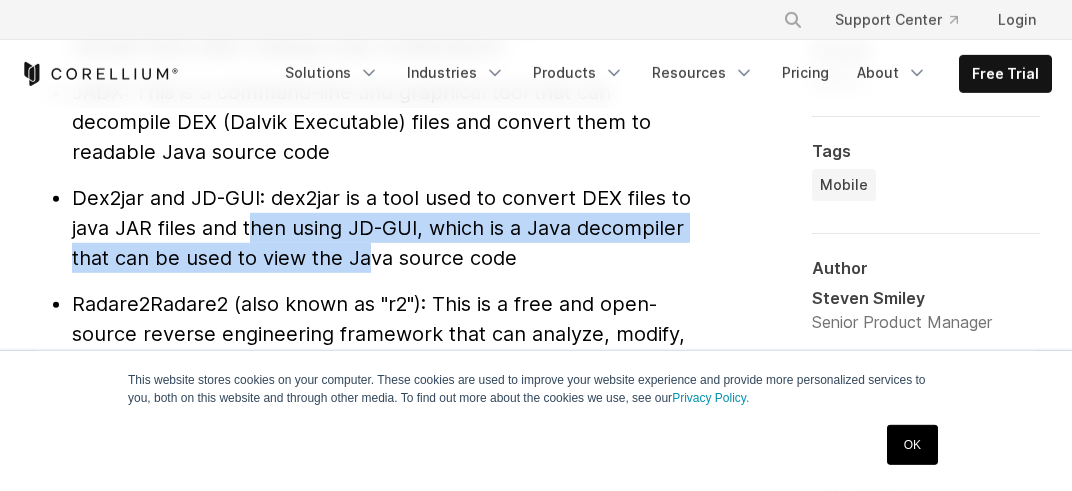 drag, startPoint x: 253, startPoint y: 227, endPoint x: 364, endPoint y: 244, distance: 112.29426 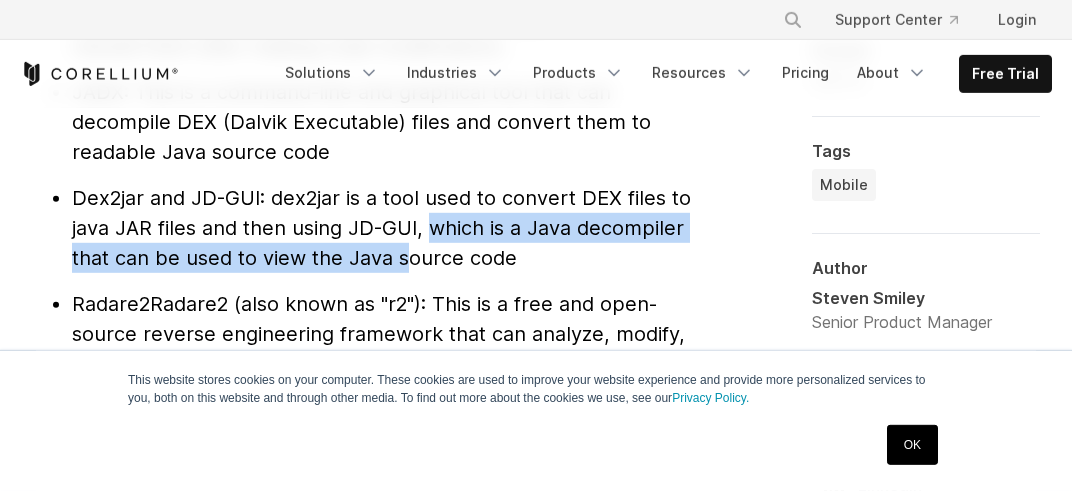 drag, startPoint x: 434, startPoint y: 228, endPoint x: 407, endPoint y: 276, distance: 55.072678 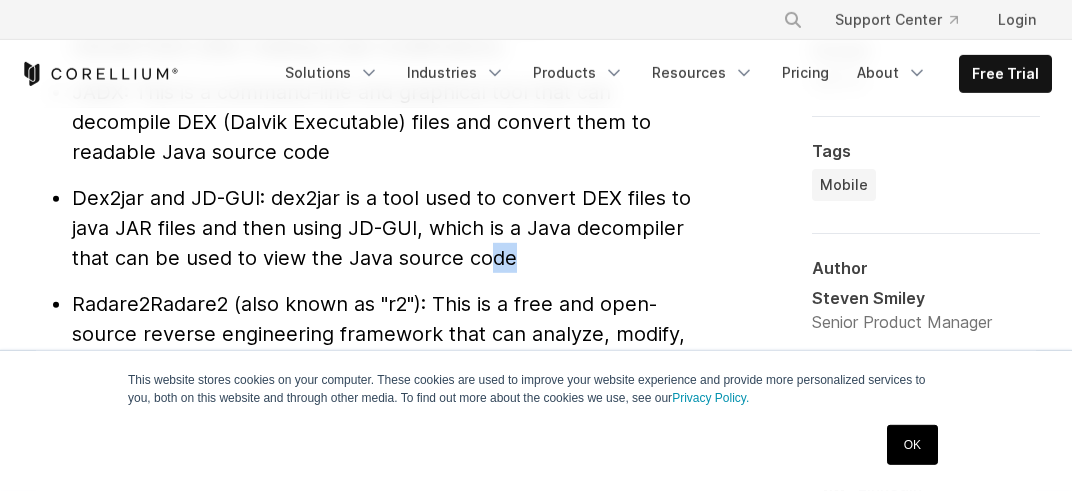 drag, startPoint x: 494, startPoint y: 258, endPoint x: 557, endPoint y: 267, distance: 63.63961 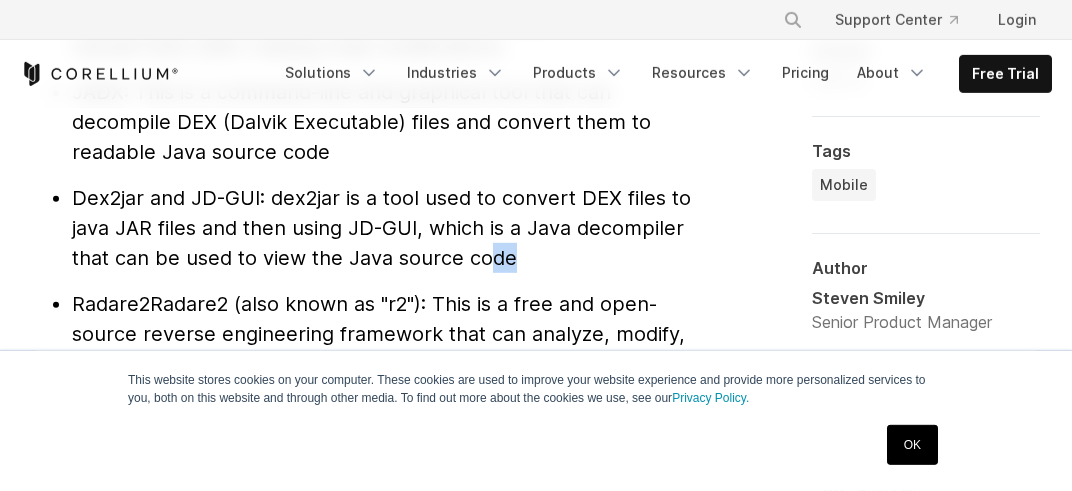 scroll, scrollTop: 2374, scrollLeft: 0, axis: vertical 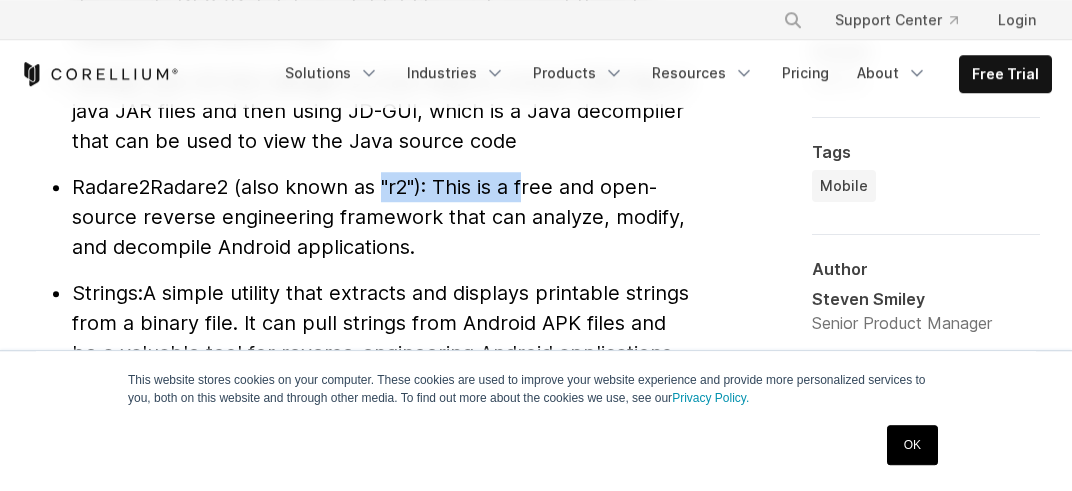drag, startPoint x: 373, startPoint y: 181, endPoint x: 523, endPoint y: 173, distance: 150.21318 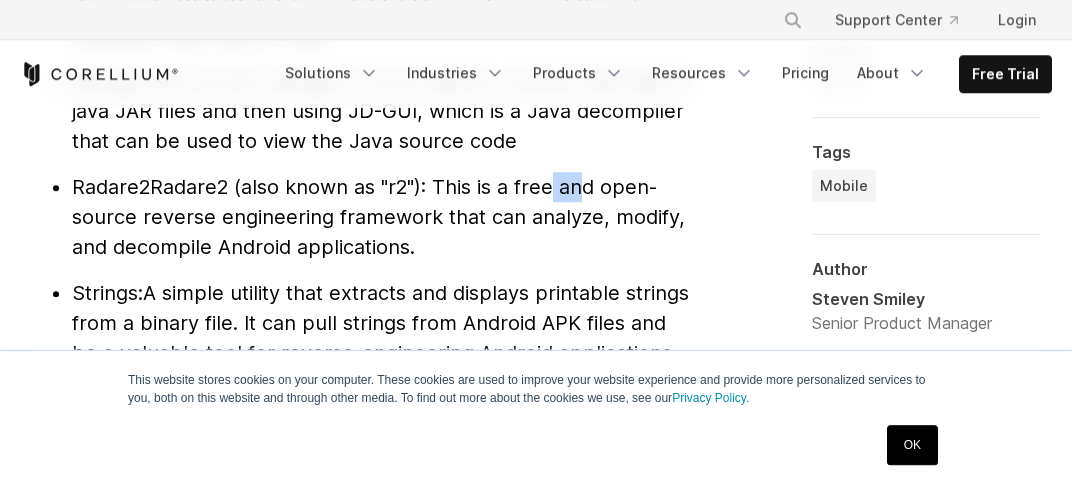 drag, startPoint x: 559, startPoint y: 191, endPoint x: 643, endPoint y: 181, distance: 84.59315 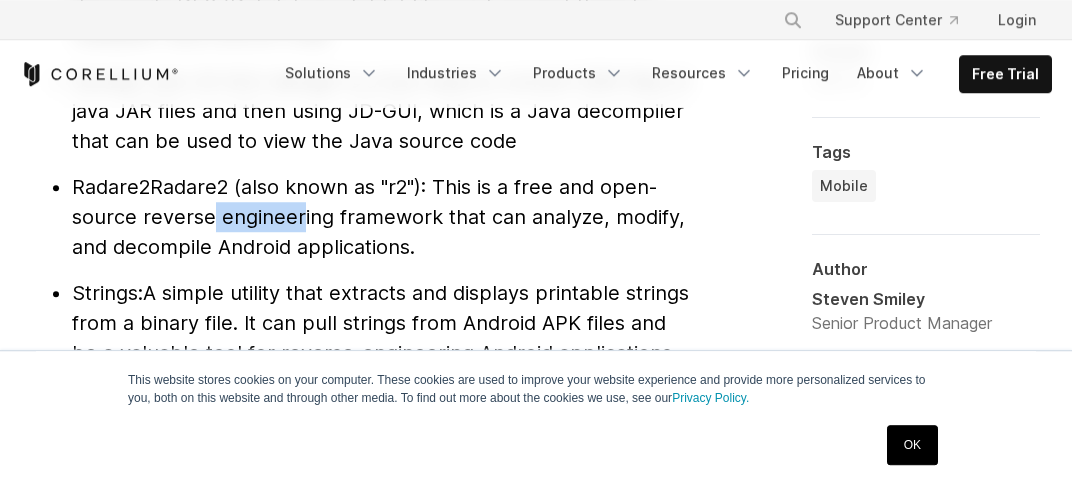 drag, startPoint x: 223, startPoint y: 221, endPoint x: 312, endPoint y: 229, distance: 89.358826 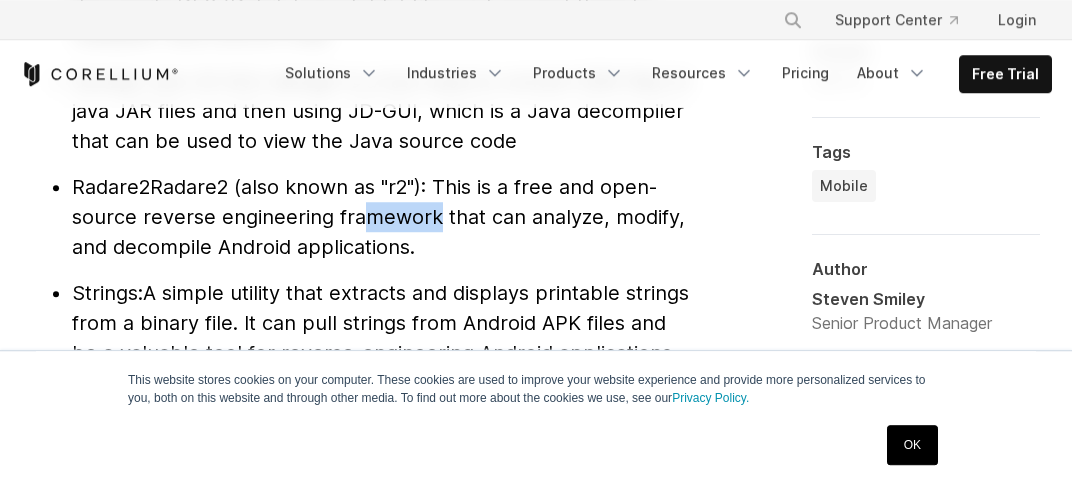 drag, startPoint x: 380, startPoint y: 232, endPoint x: 442, endPoint y: 221, distance: 62.968246 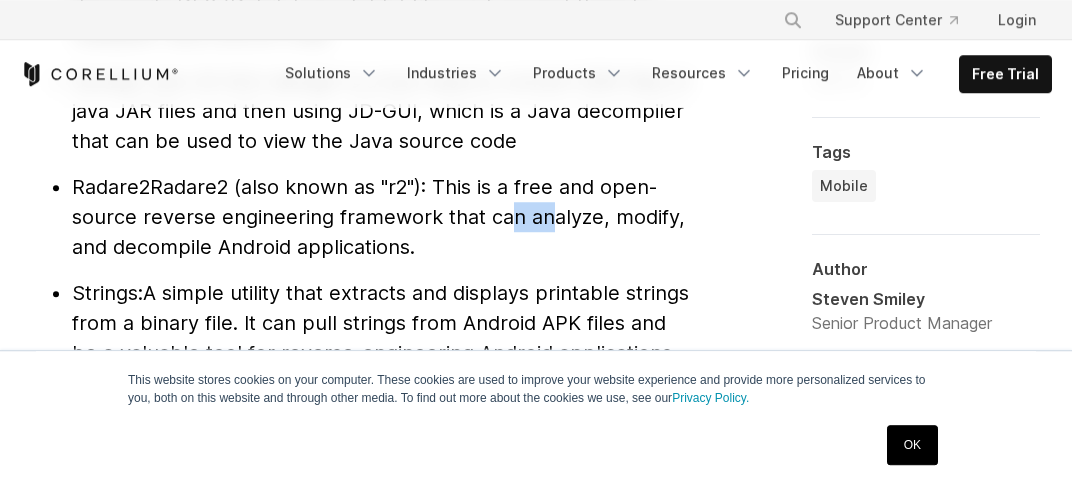 drag, startPoint x: 514, startPoint y: 223, endPoint x: 598, endPoint y: 211, distance: 84.85281 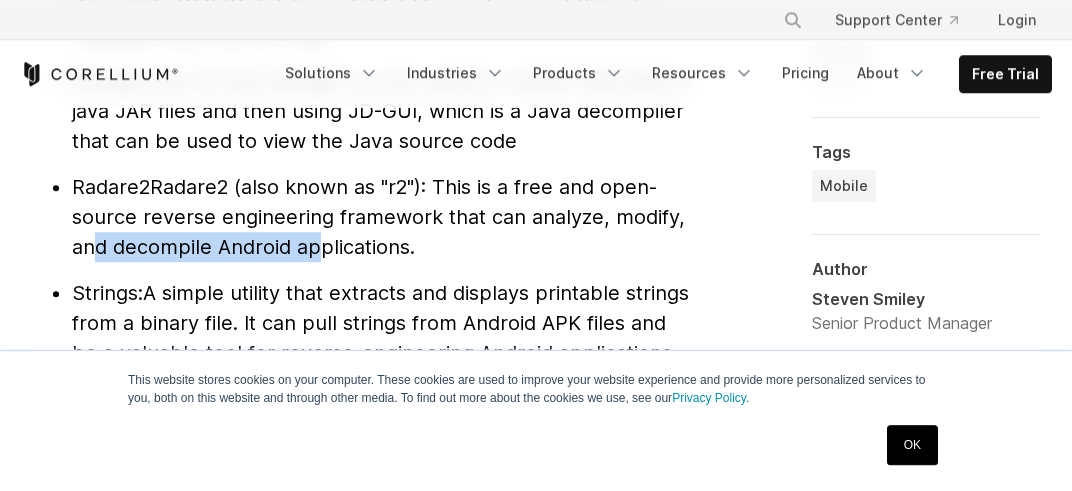 drag, startPoint x: 145, startPoint y: 248, endPoint x: 349, endPoint y: 244, distance: 204.03922 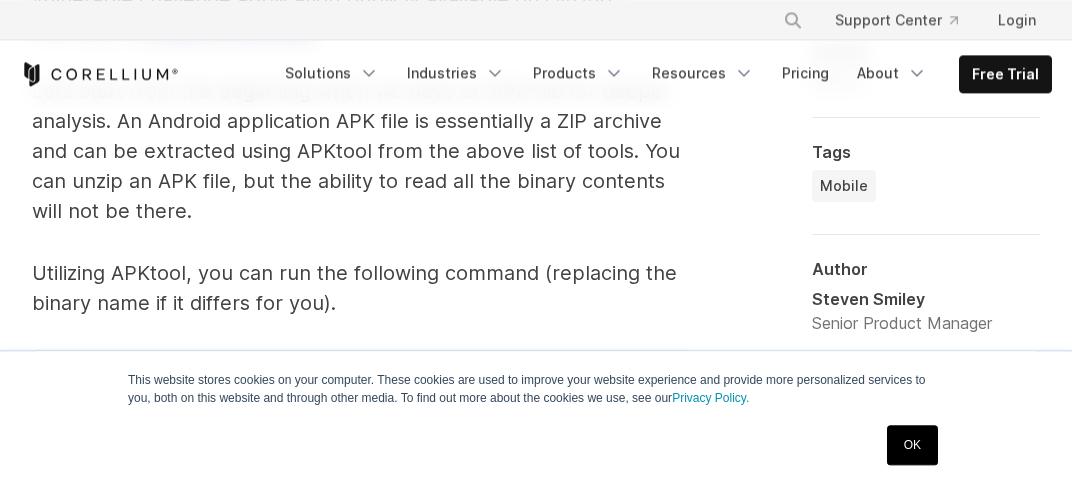 scroll, scrollTop: 3096, scrollLeft: 0, axis: vertical 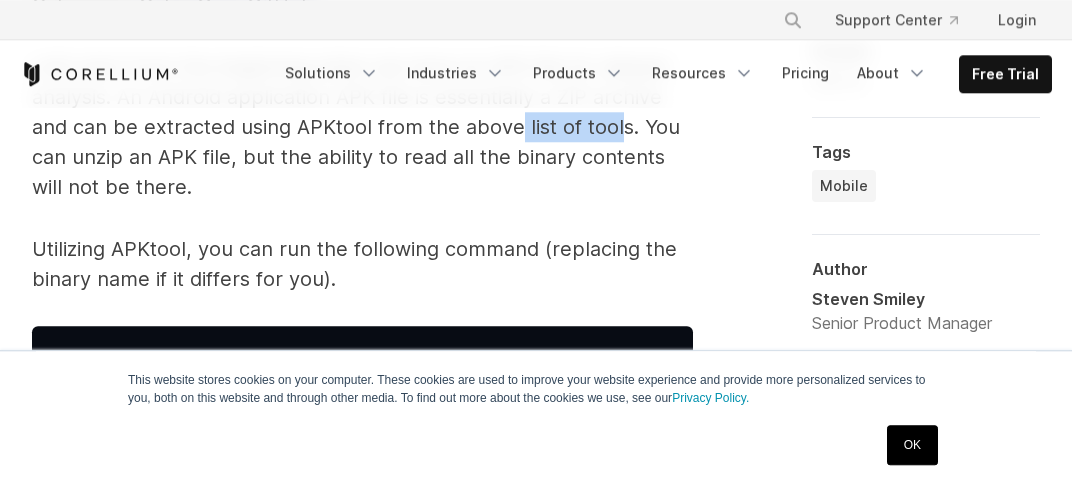 drag, startPoint x: 520, startPoint y: 149, endPoint x: 638, endPoint y: 152, distance: 118.03813 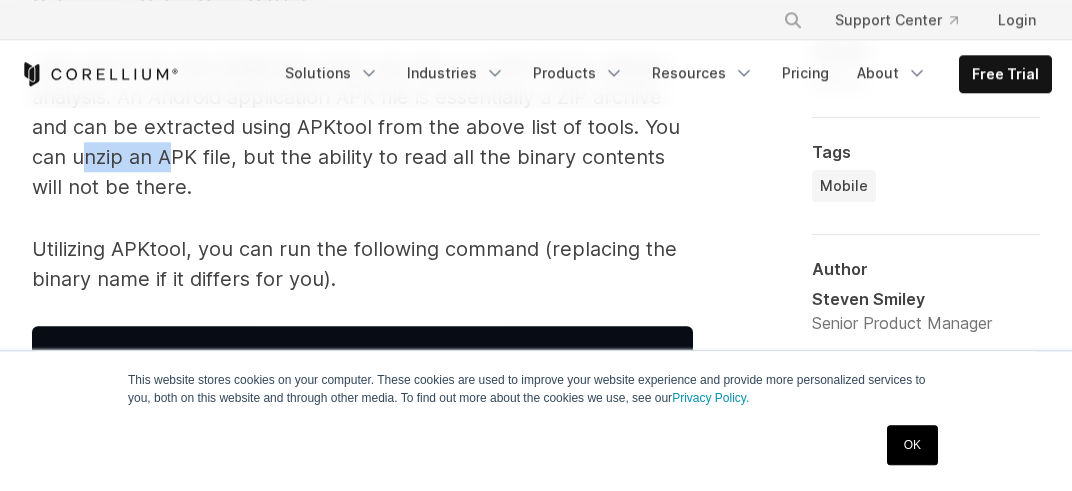 drag, startPoint x: 88, startPoint y: 182, endPoint x: 177, endPoint y: 180, distance: 89.02247 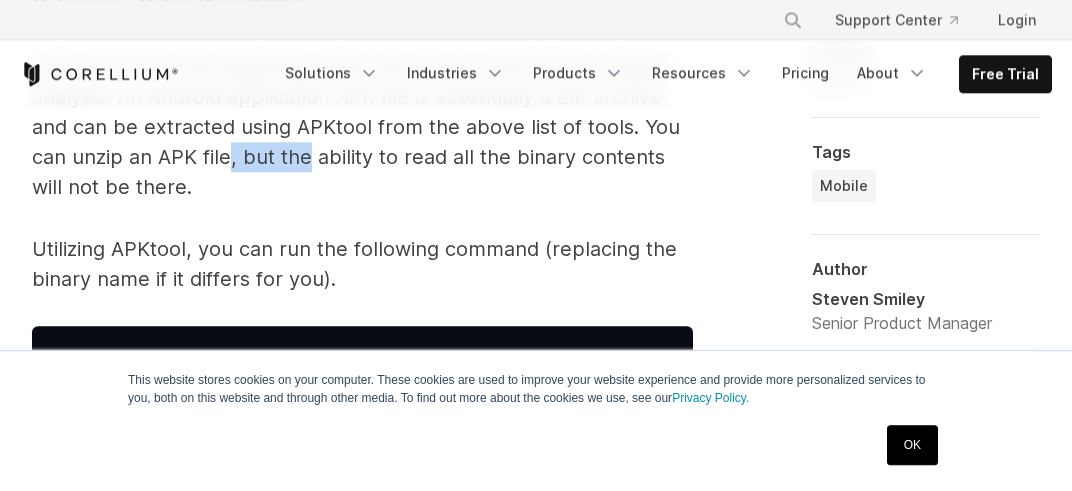 drag, startPoint x: 233, startPoint y: 191, endPoint x: 321, endPoint y: 199, distance: 88.362885 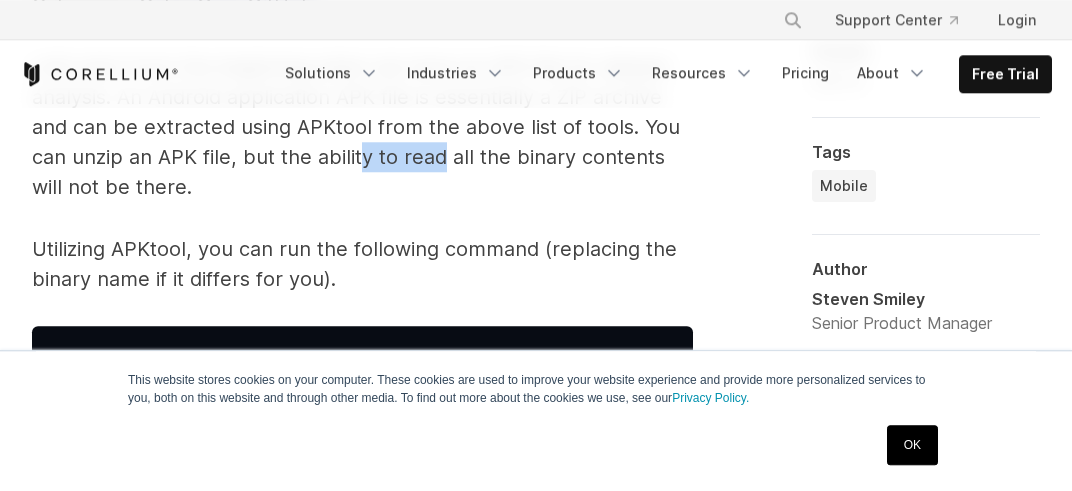 drag, startPoint x: 362, startPoint y: 197, endPoint x: 445, endPoint y: 195, distance: 83.02409 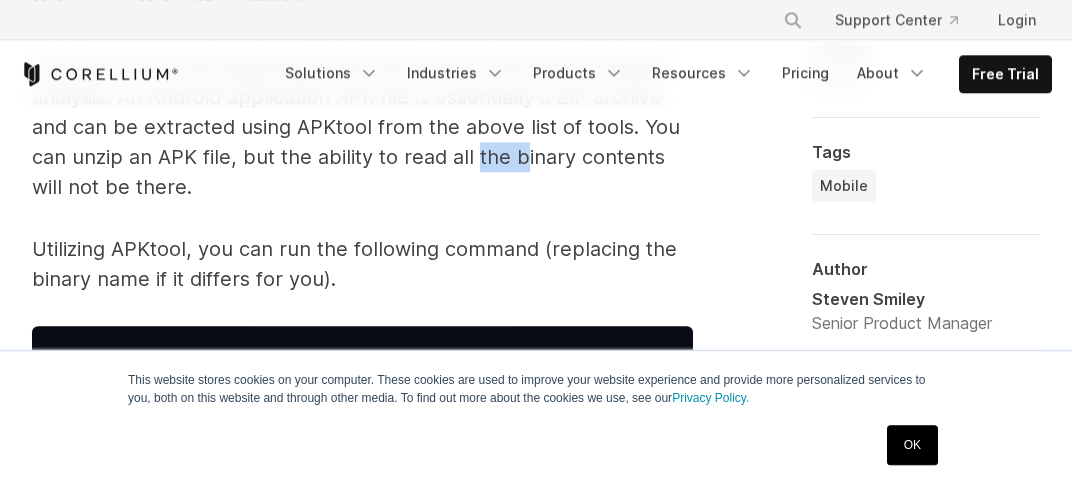 drag, startPoint x: 477, startPoint y: 190, endPoint x: 537, endPoint y: 184, distance: 60.299255 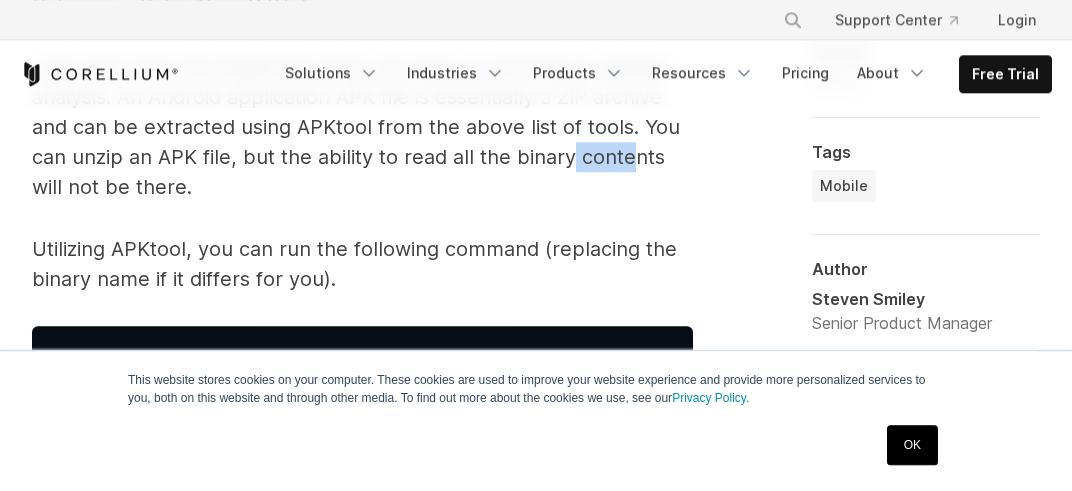 drag, startPoint x: 574, startPoint y: 179, endPoint x: 637, endPoint y: 179, distance: 63 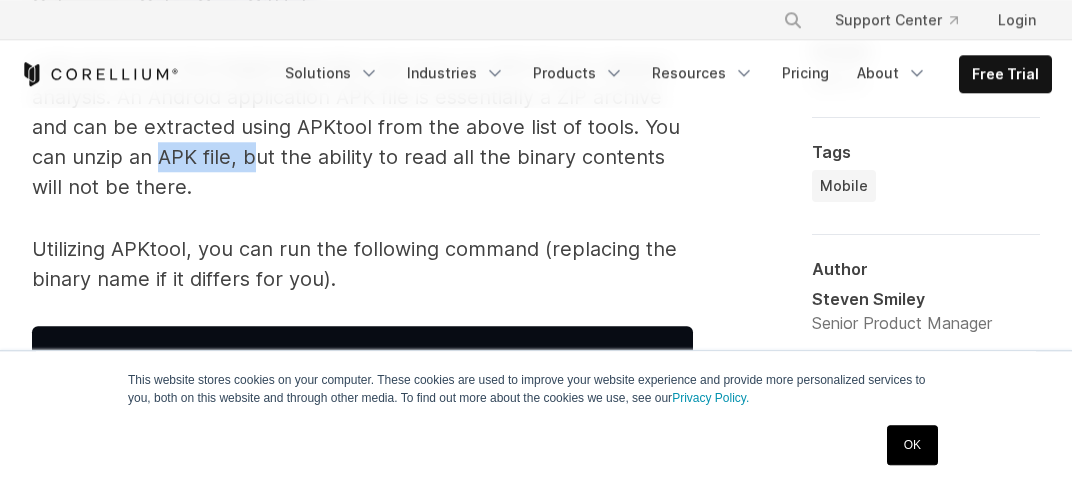 drag, startPoint x: 162, startPoint y: 197, endPoint x: 254, endPoint y: 183, distance: 93.05912 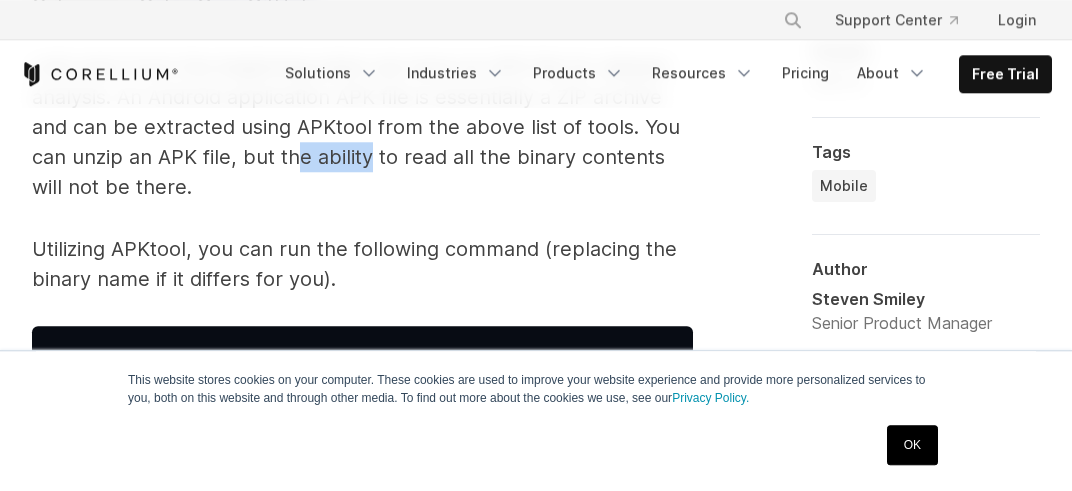 drag, startPoint x: 298, startPoint y: 178, endPoint x: 388, endPoint y: 189, distance: 90.66973 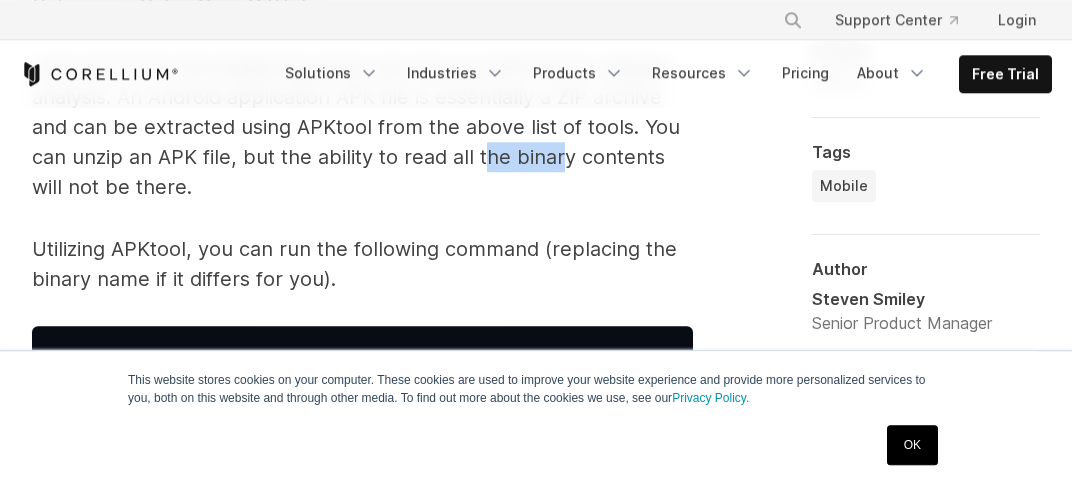 drag, startPoint x: 484, startPoint y: 194, endPoint x: 566, endPoint y: 202, distance: 82.38932 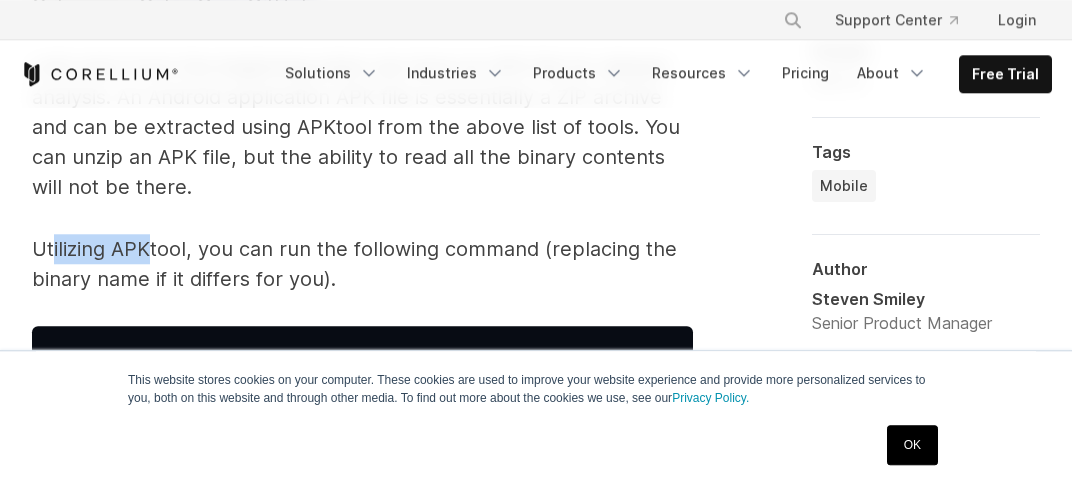 drag, startPoint x: 56, startPoint y: 280, endPoint x: 155, endPoint y: 274, distance: 99.18165 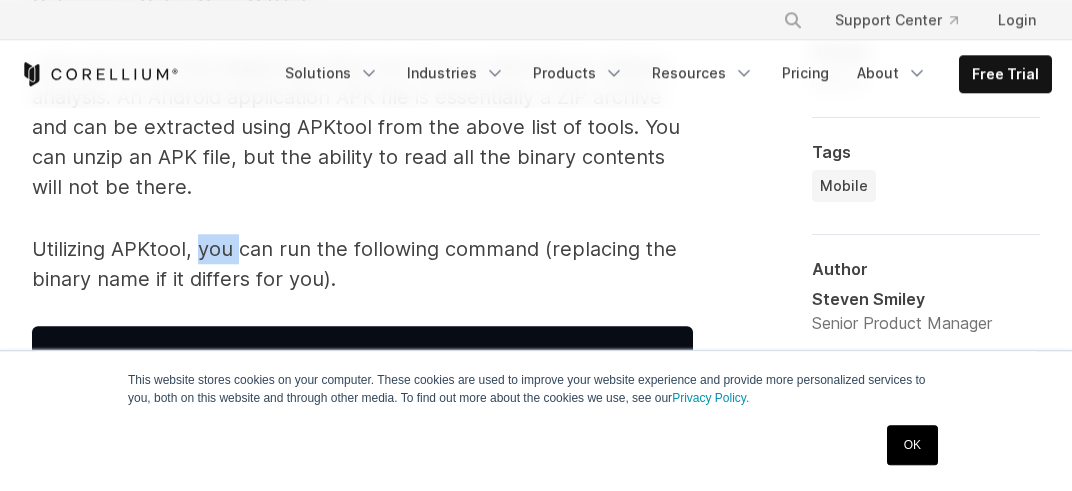 drag, startPoint x: 203, startPoint y: 282, endPoint x: 246, endPoint y: 277, distance: 43.289722 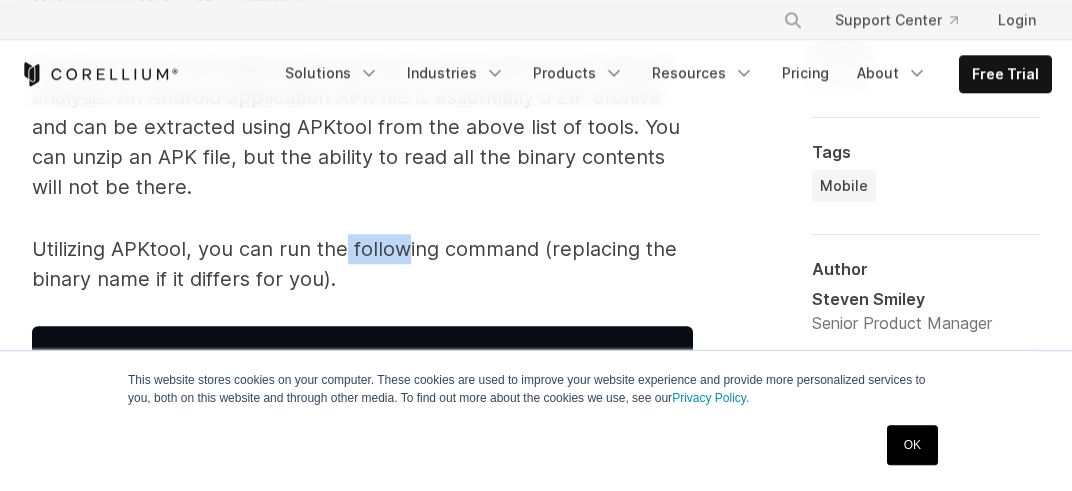 drag, startPoint x: 346, startPoint y: 285, endPoint x: 413, endPoint y: 283, distance: 67.02985 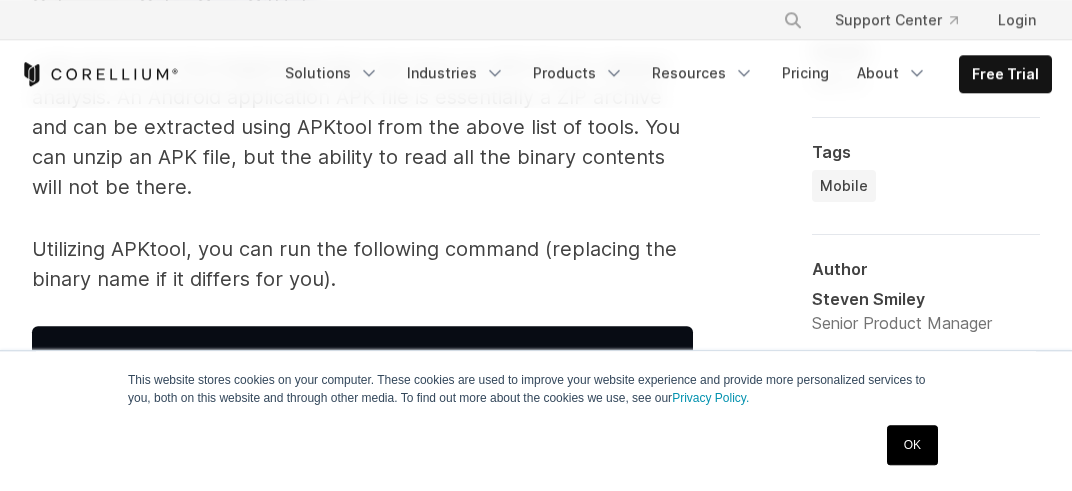 click on "Utilizing APKtool, you can run the following command (replacing the binary name if it differs for you)." at bounding box center [362, 264] 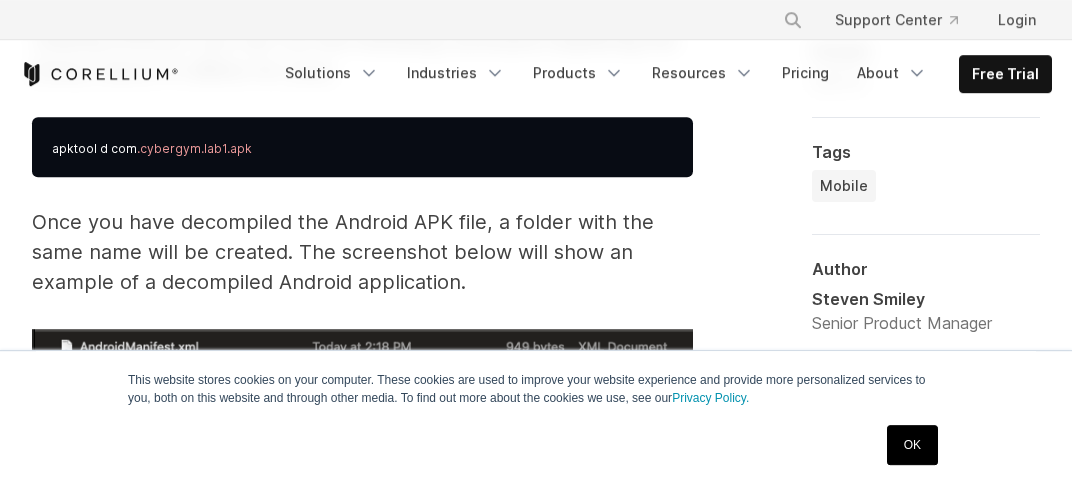 scroll, scrollTop: 3328, scrollLeft: 0, axis: vertical 